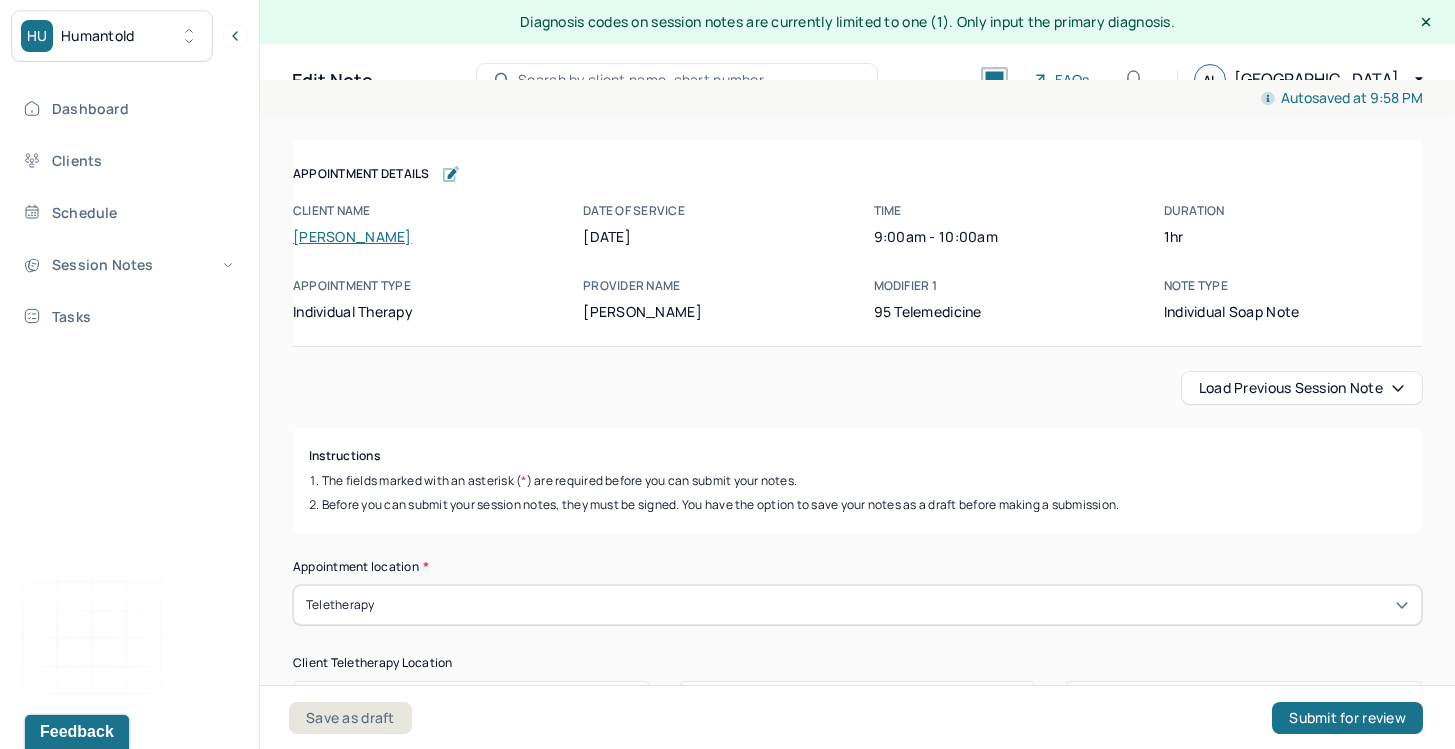 scroll, scrollTop: 0, scrollLeft: 0, axis: both 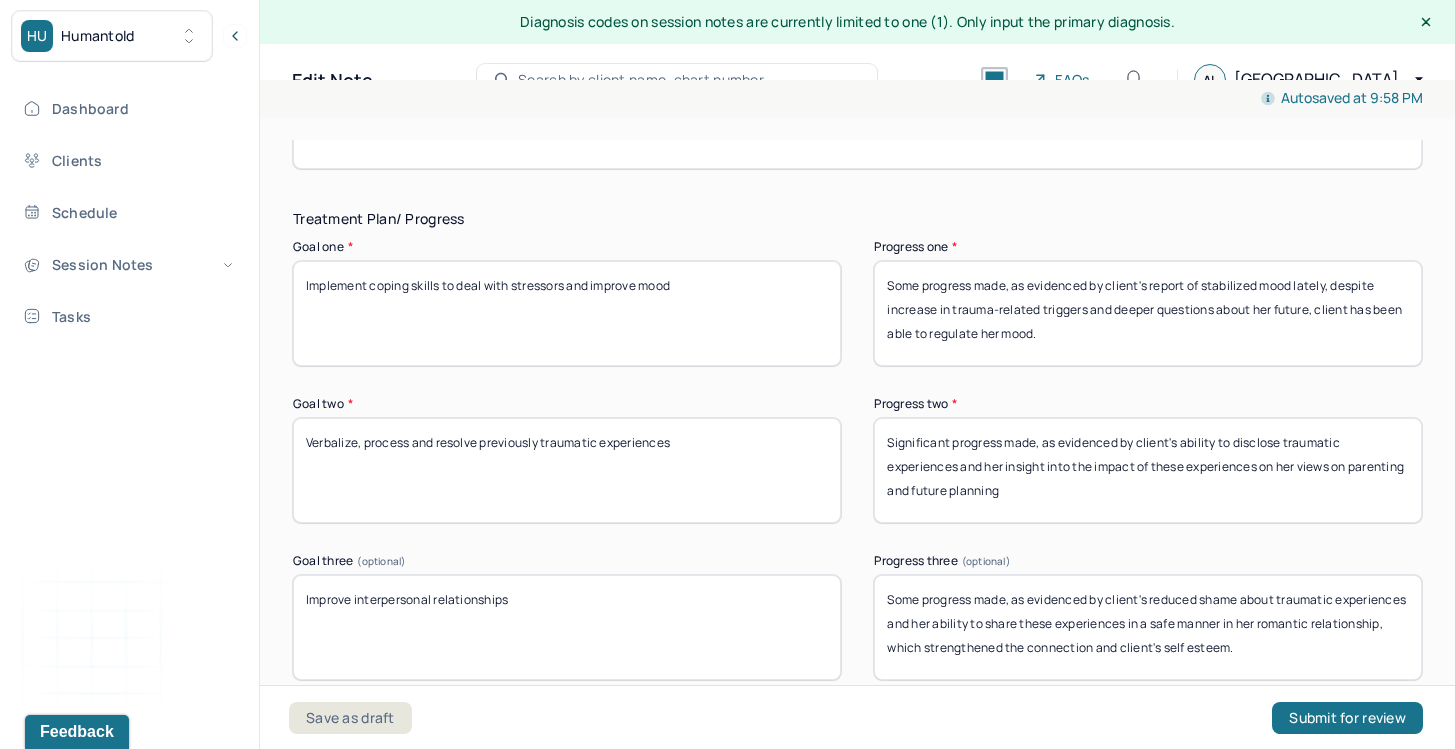 drag, startPoint x: 1058, startPoint y: 347, endPoint x: 1288, endPoint y: 274, distance: 241.30685 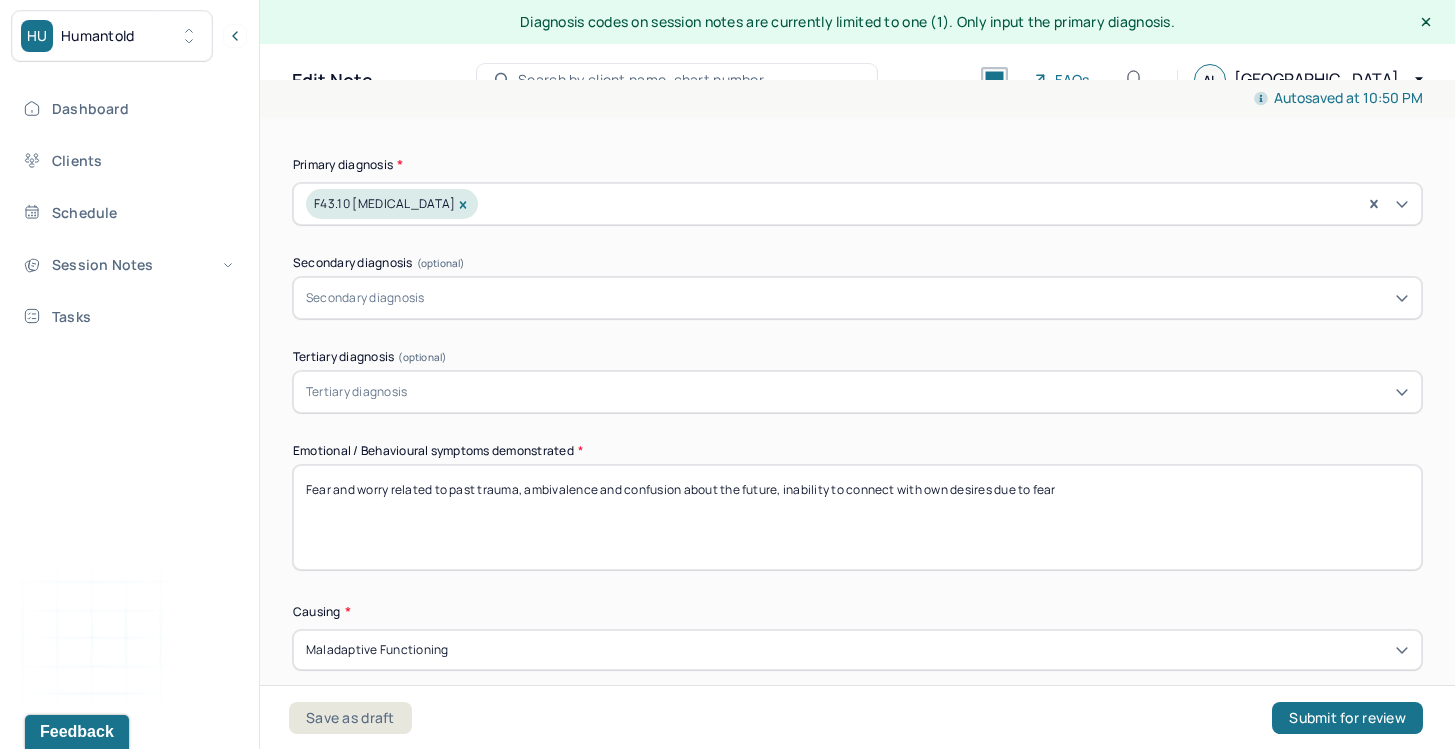 scroll, scrollTop: 756, scrollLeft: 0, axis: vertical 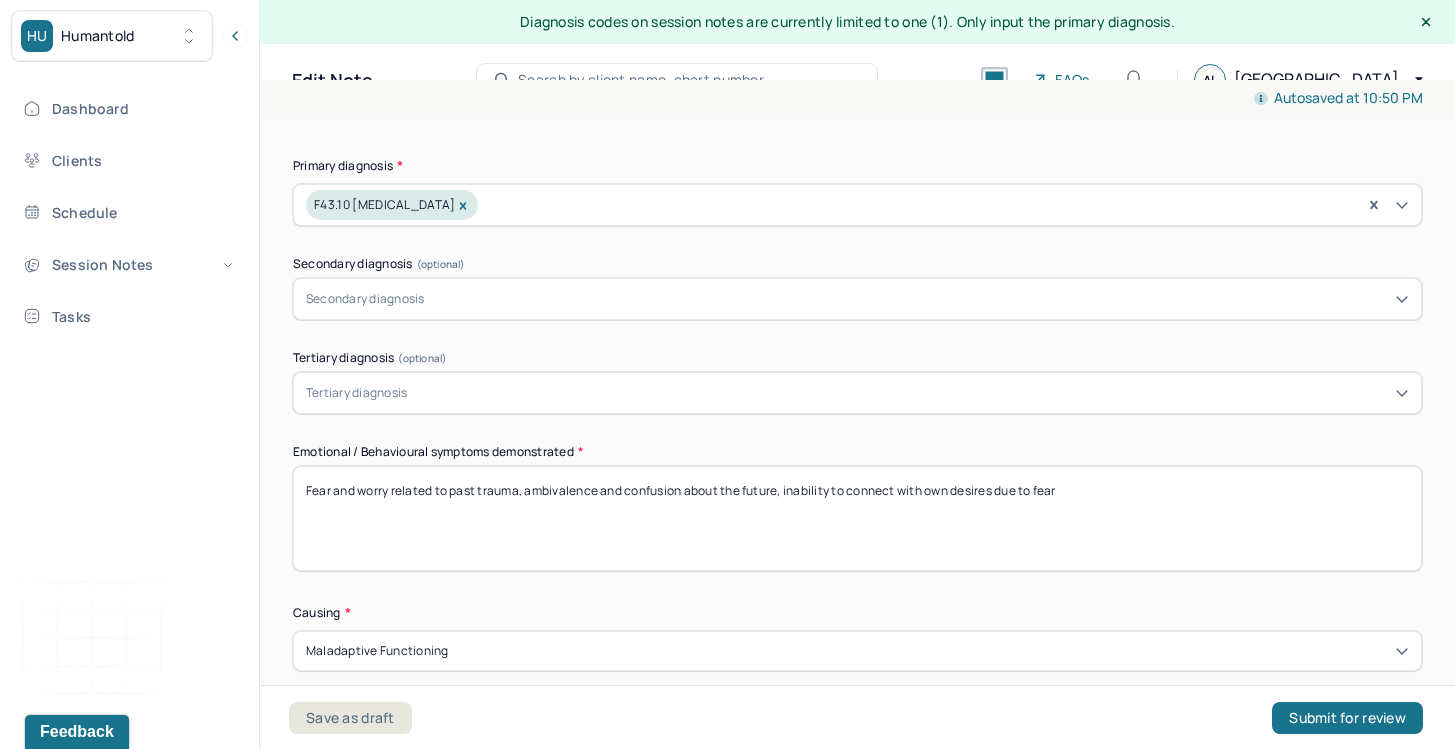 type on "Client's mood is stable lately, indicating progress. Since client experiences [MEDICAL_DATA], she is not using coping skills intentionally, more progress is needed towards this goal." 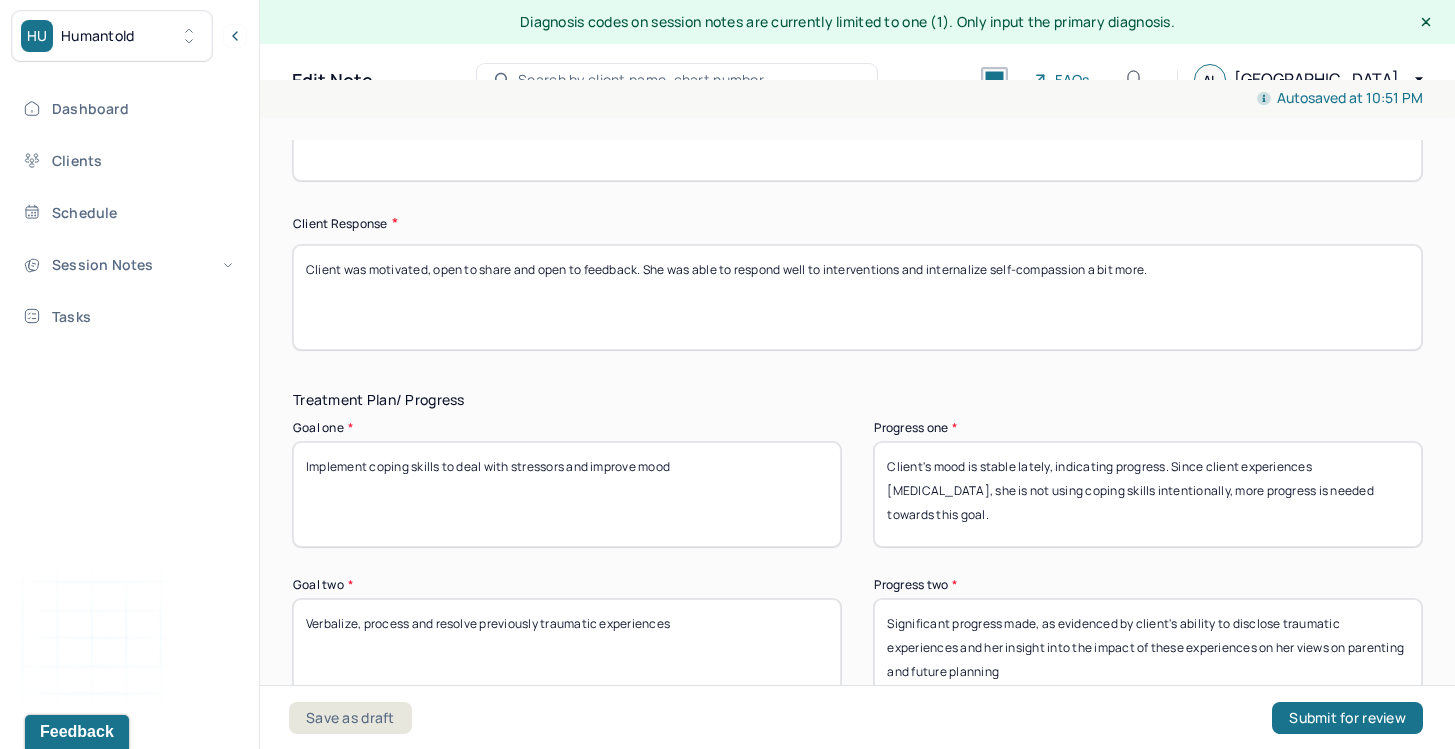 scroll, scrollTop: 3123, scrollLeft: 0, axis: vertical 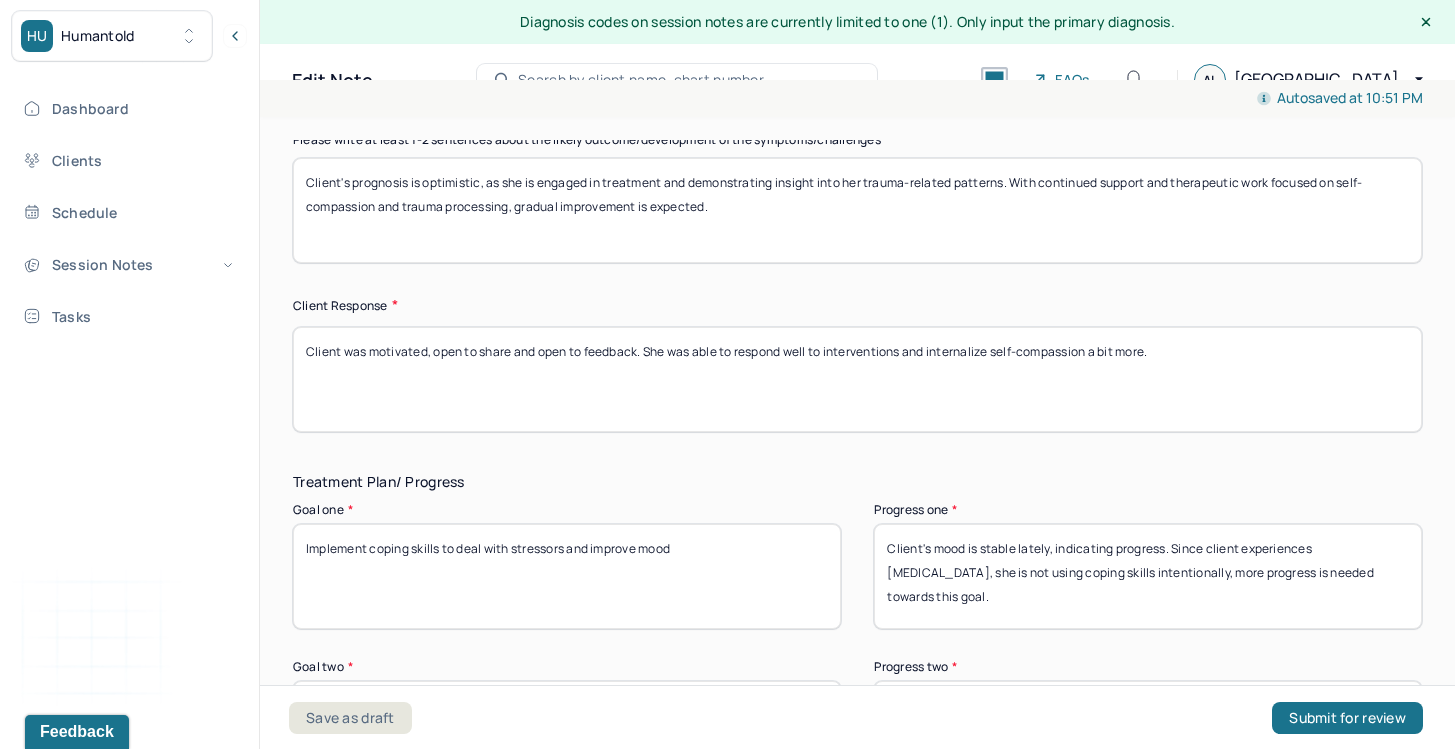 type on "Self-doubt, lack of self-compassion" 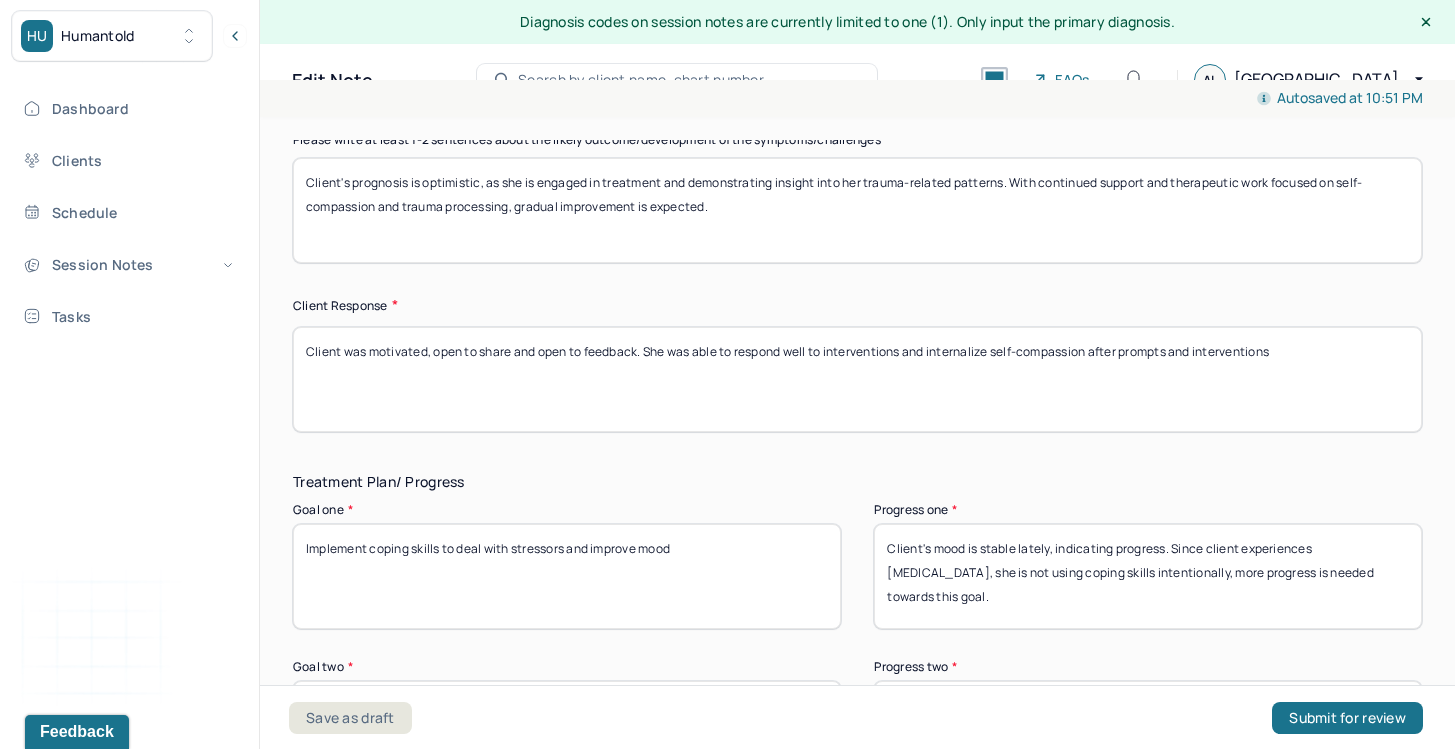type on "Client was motivated, open to share and open to feedback. She was able to respond well to interventions and internalize self-compassion after prompts and interventions" 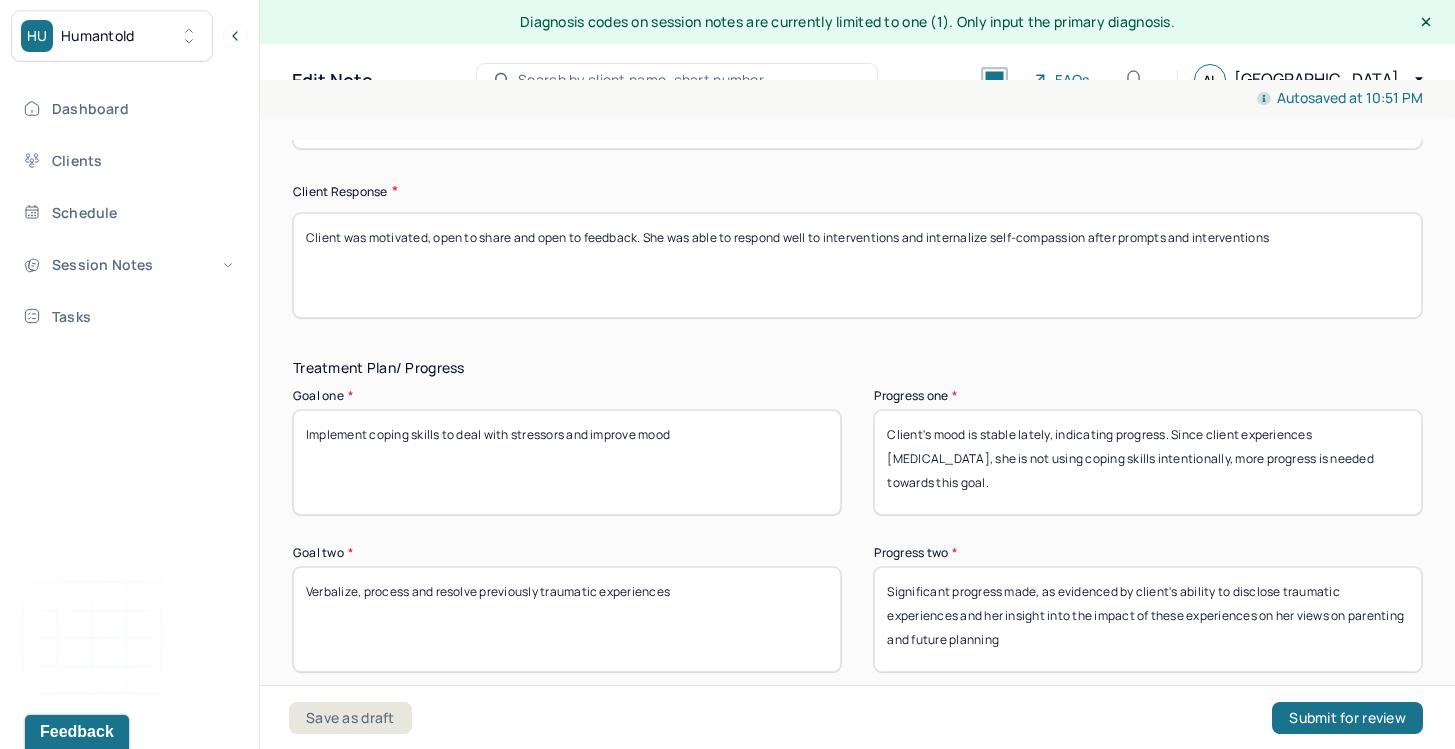scroll, scrollTop: 3239, scrollLeft: 0, axis: vertical 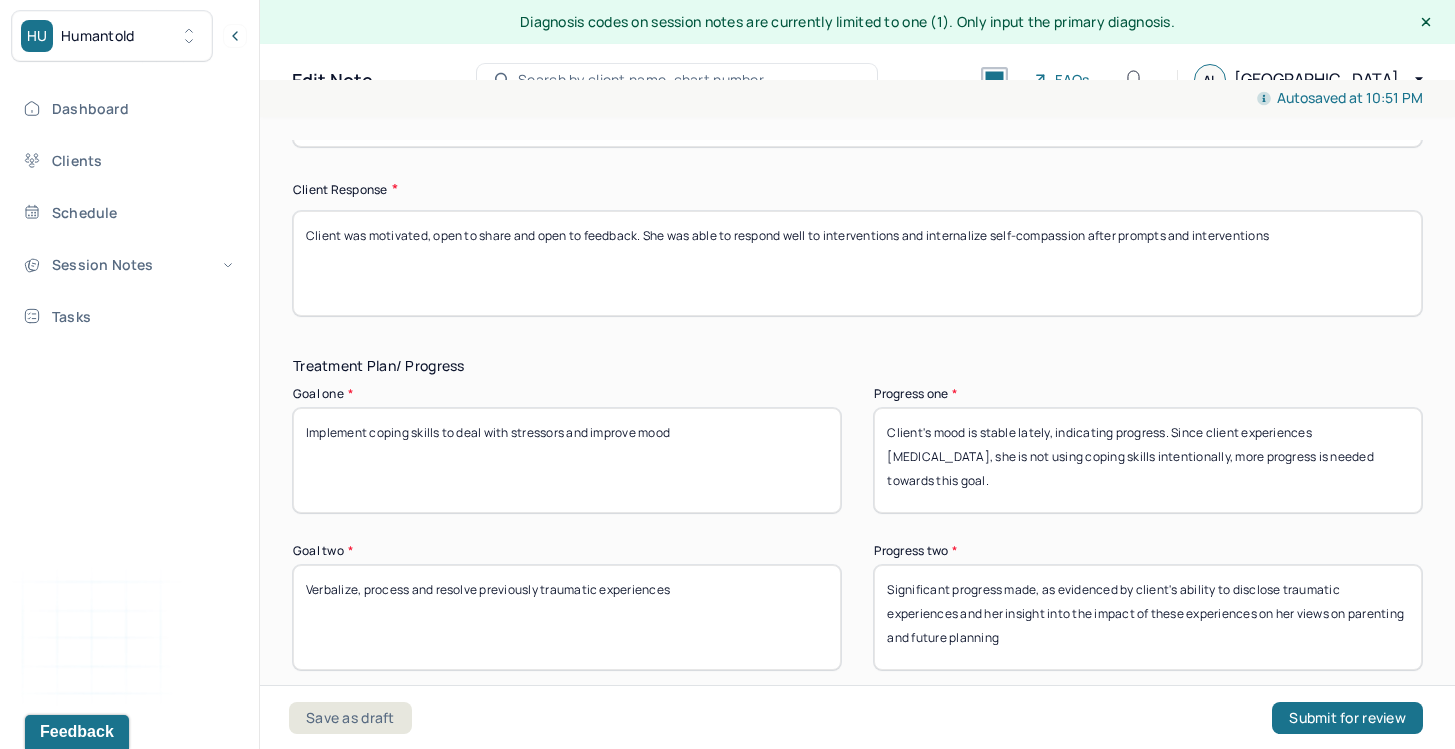 drag, startPoint x: 1069, startPoint y: 595, endPoint x: 1088, endPoint y: 627, distance: 37.215588 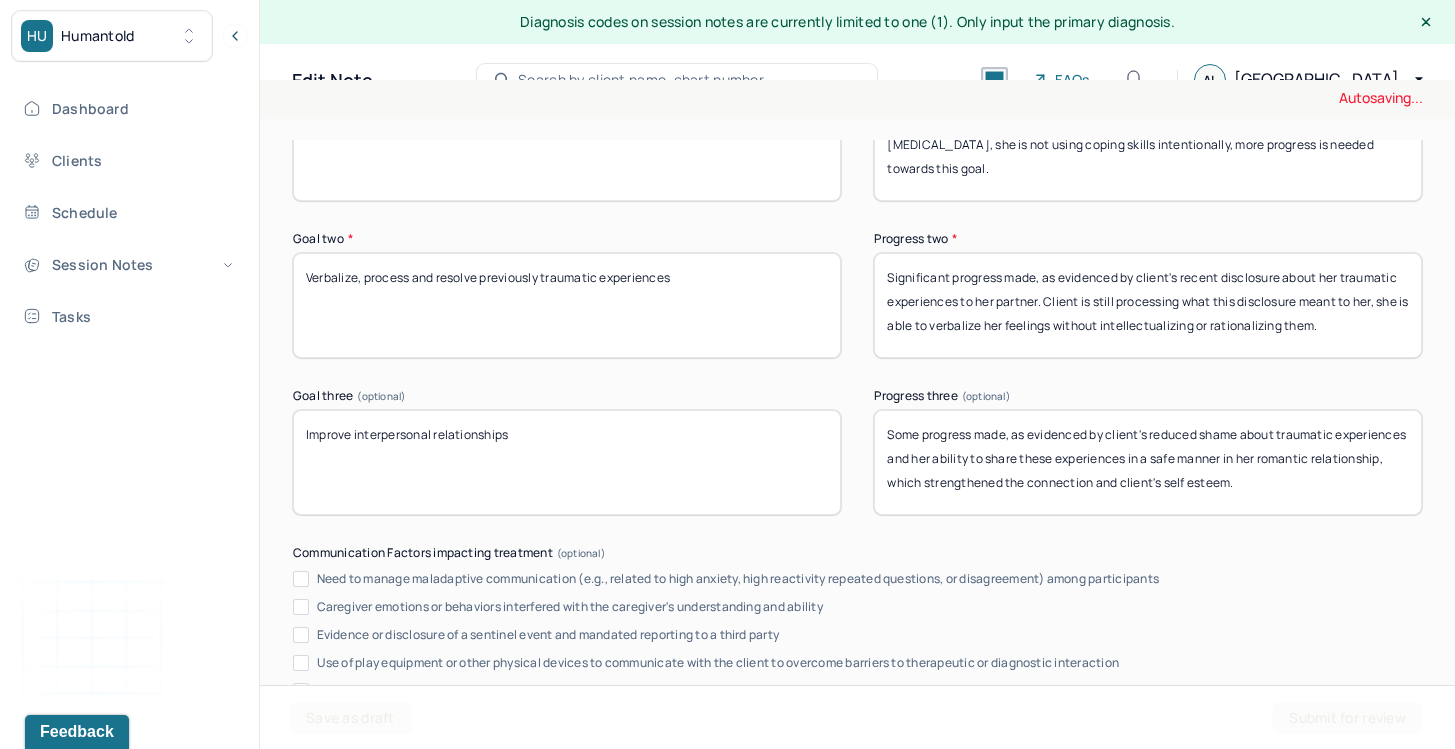 scroll, scrollTop: 3560, scrollLeft: 0, axis: vertical 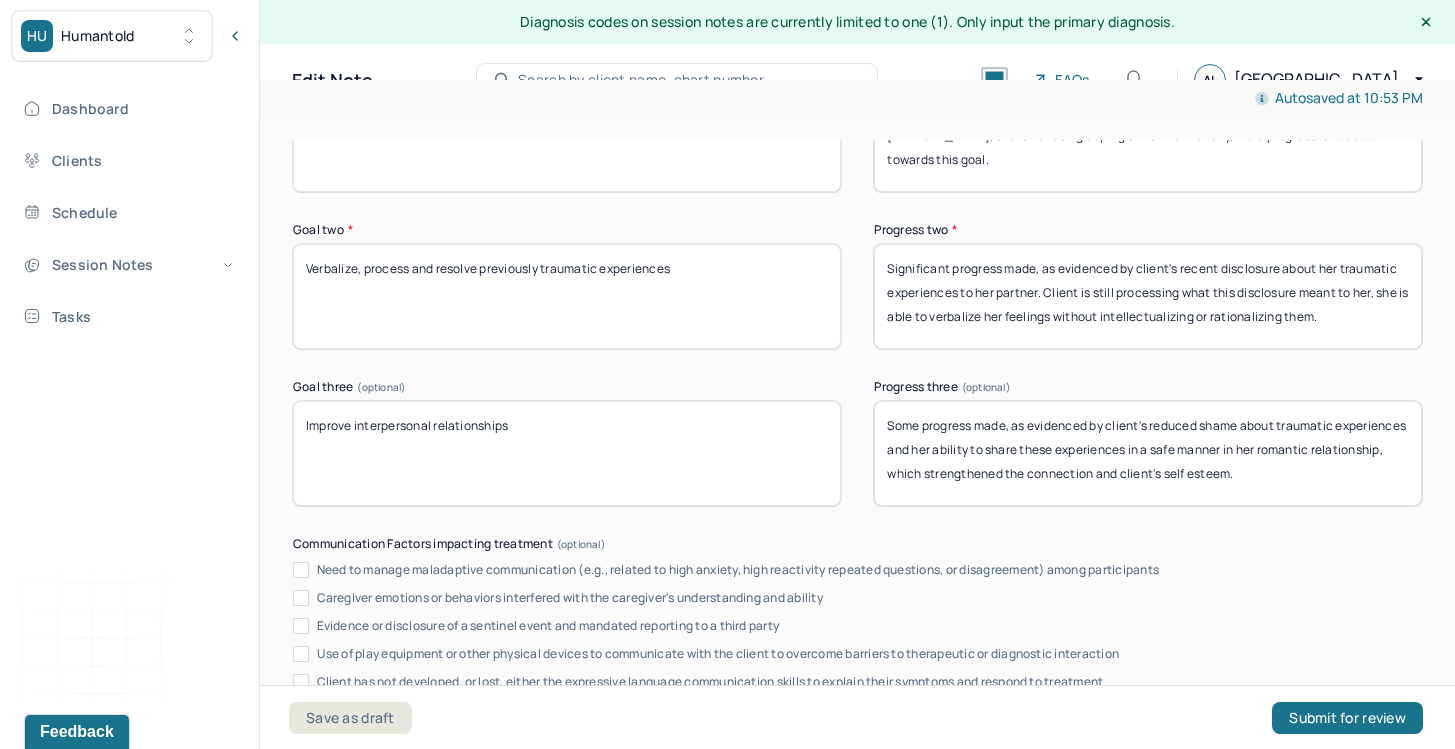type on "Significant progress made, as evidenced by client's recent disclosure about her traumatic experiences to her partner. Client is still processing what this disclosure meant to her, she is able to verbalize her feelings without intellectualizing or rationalizing them." 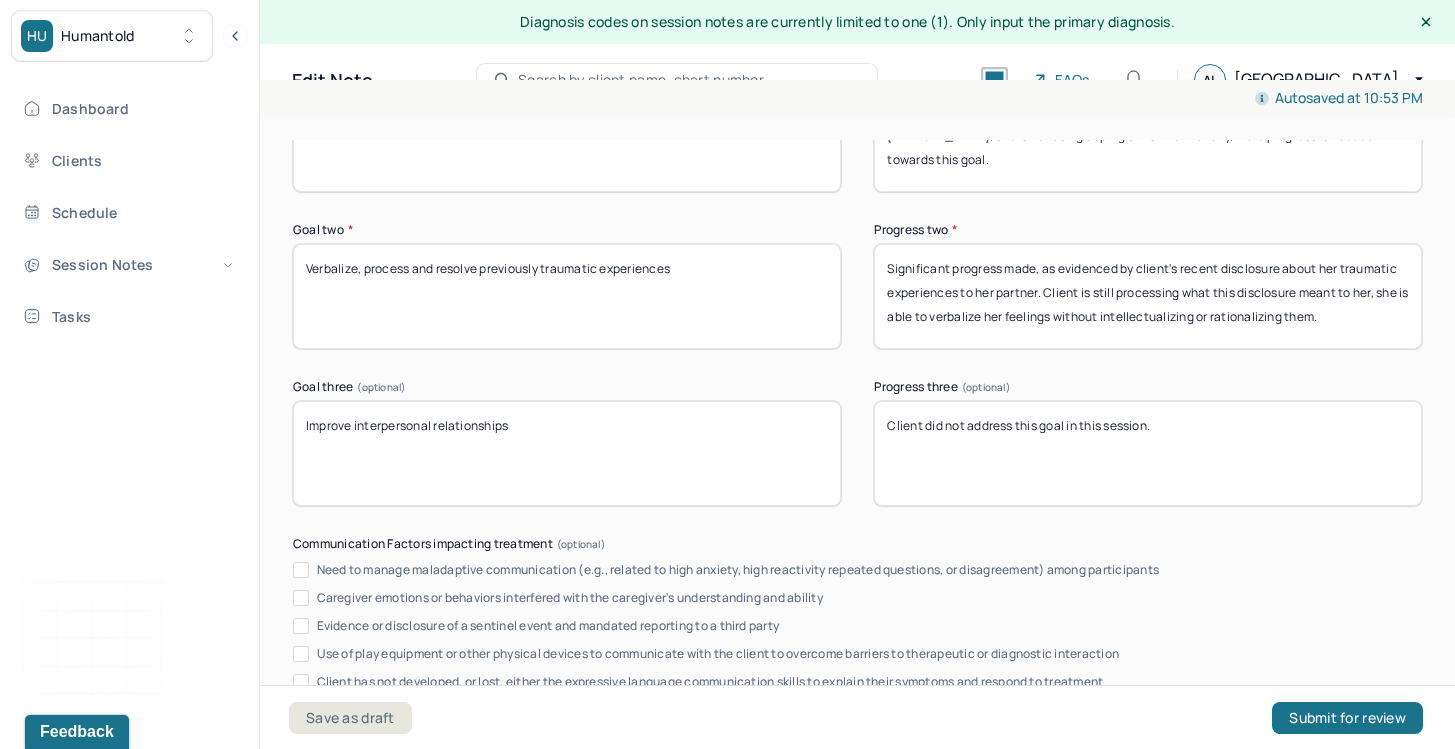 scroll, scrollTop: 4002, scrollLeft: 0, axis: vertical 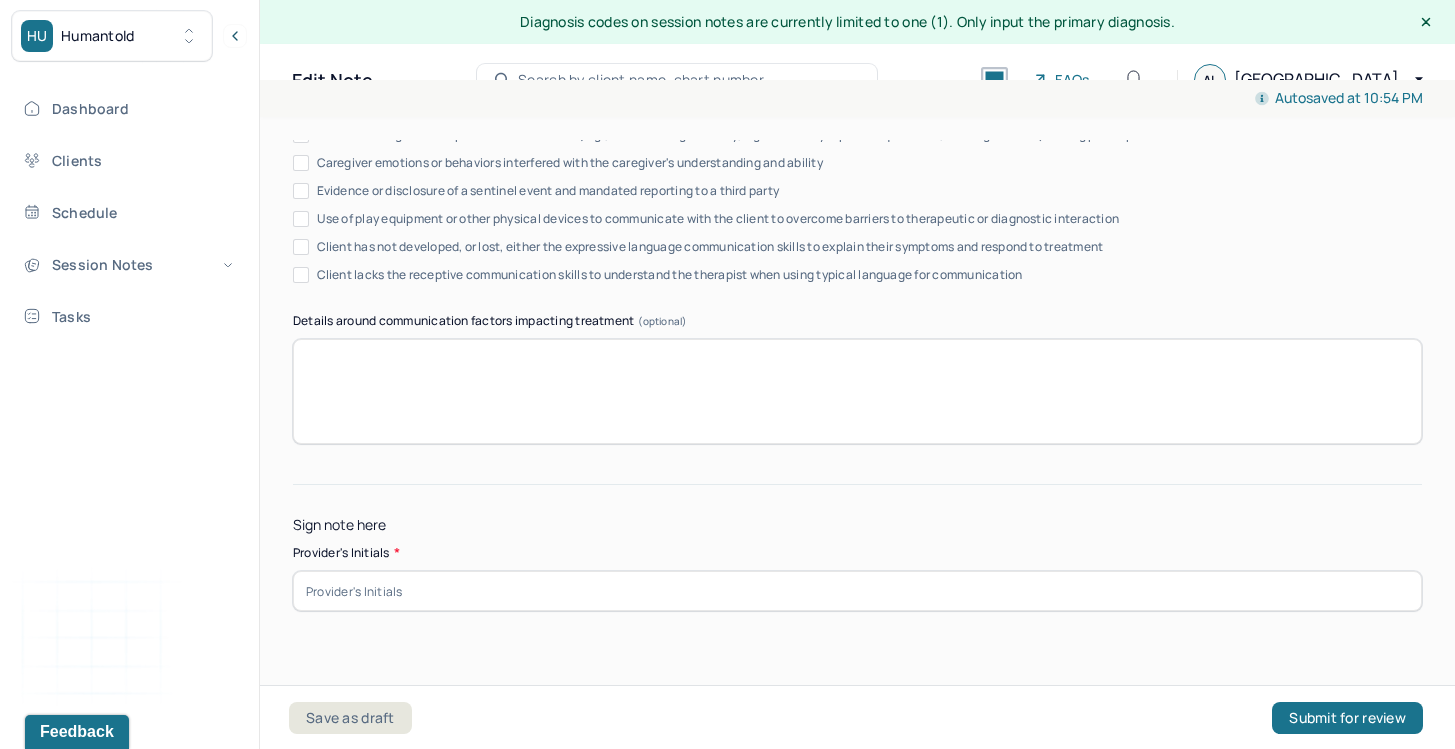 type on "Client did not address this goal in this session. Session was mostly focused on client's relationship with herself and her sense of self." 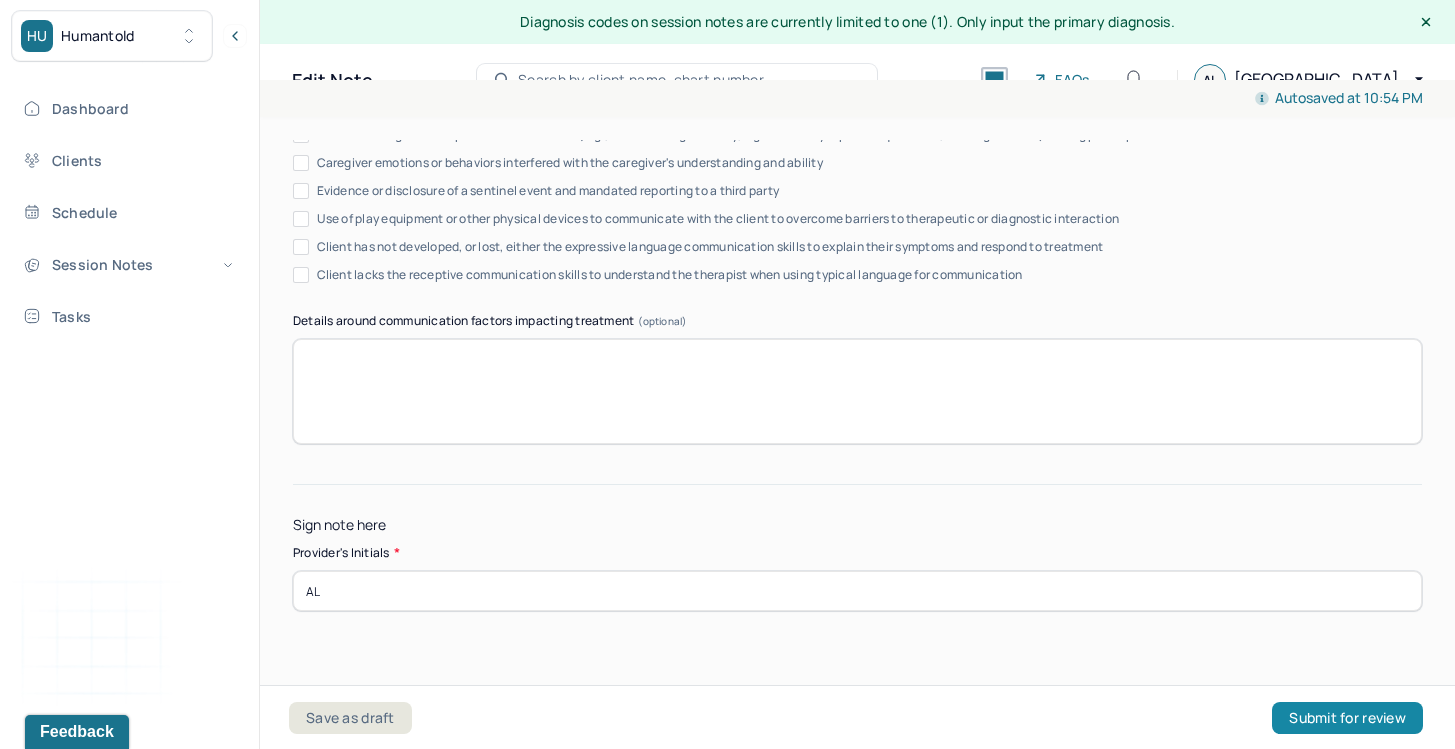 type on "AL" 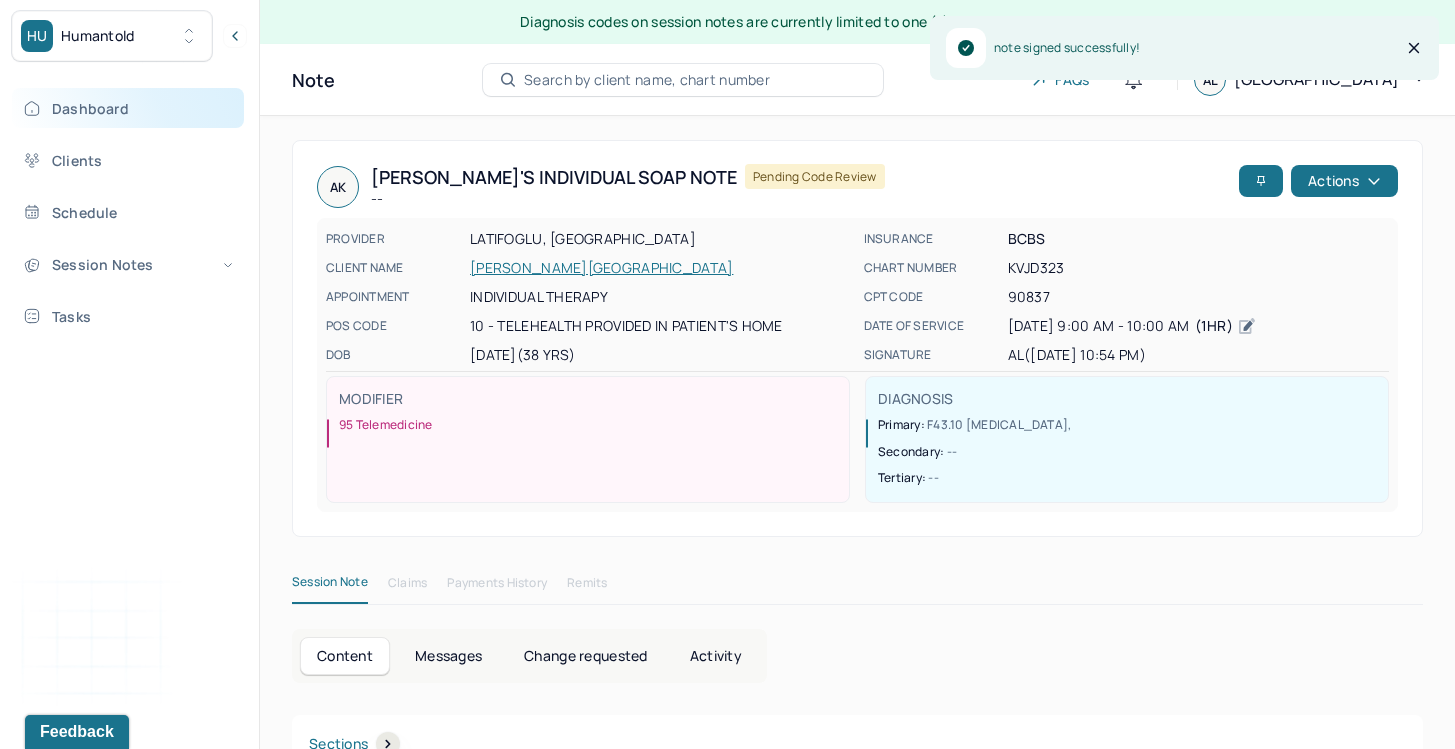 click on "Dashboard" at bounding box center (128, 108) 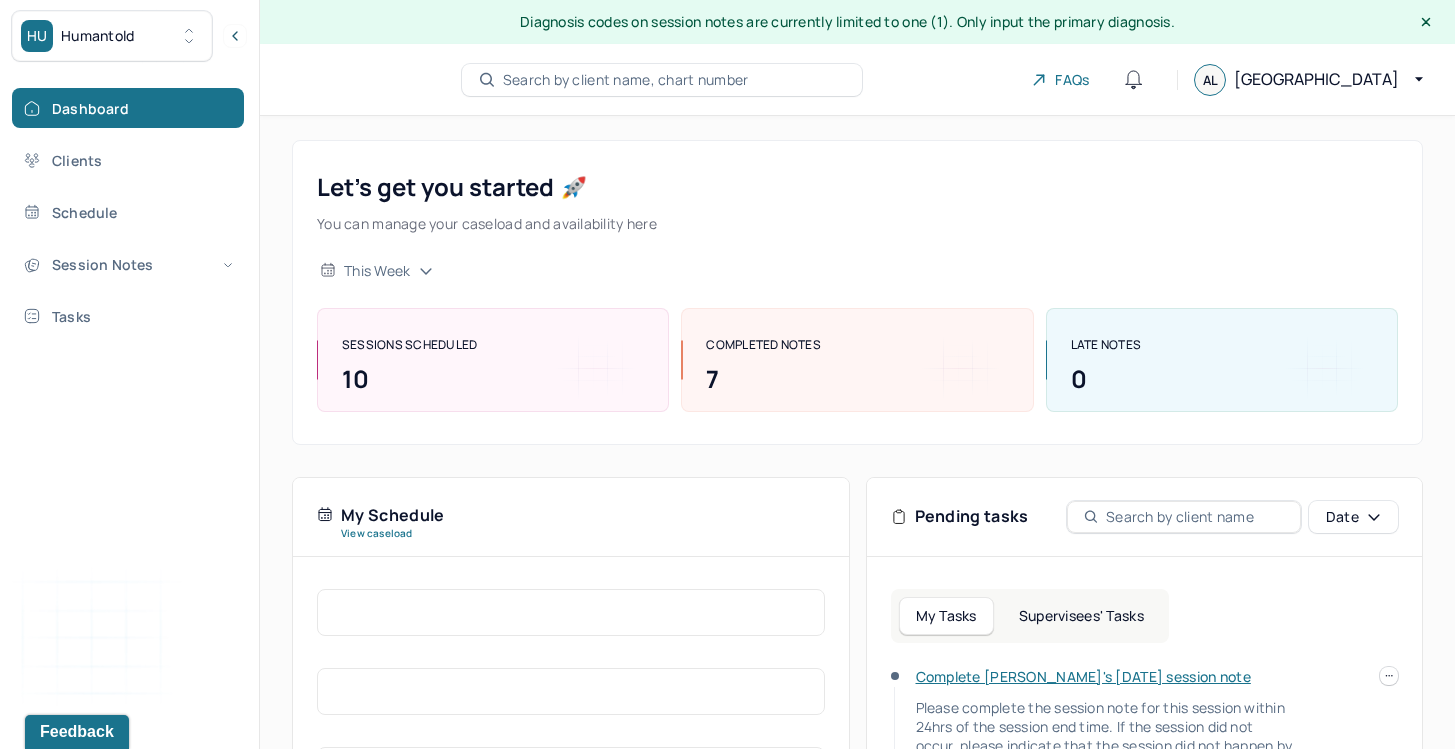 click on "Supervisees' Tasks" at bounding box center [1081, 616] 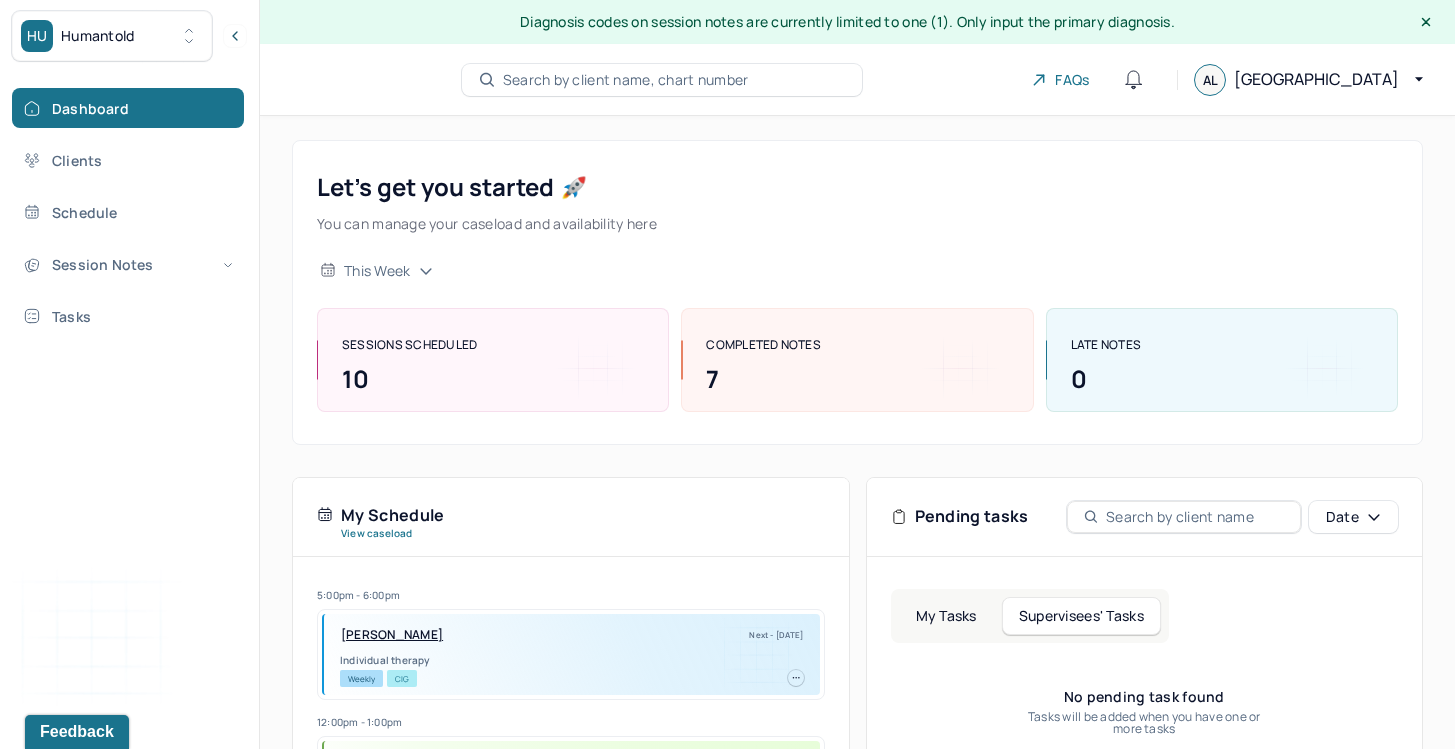 click on "My Tasks" at bounding box center [946, 616] 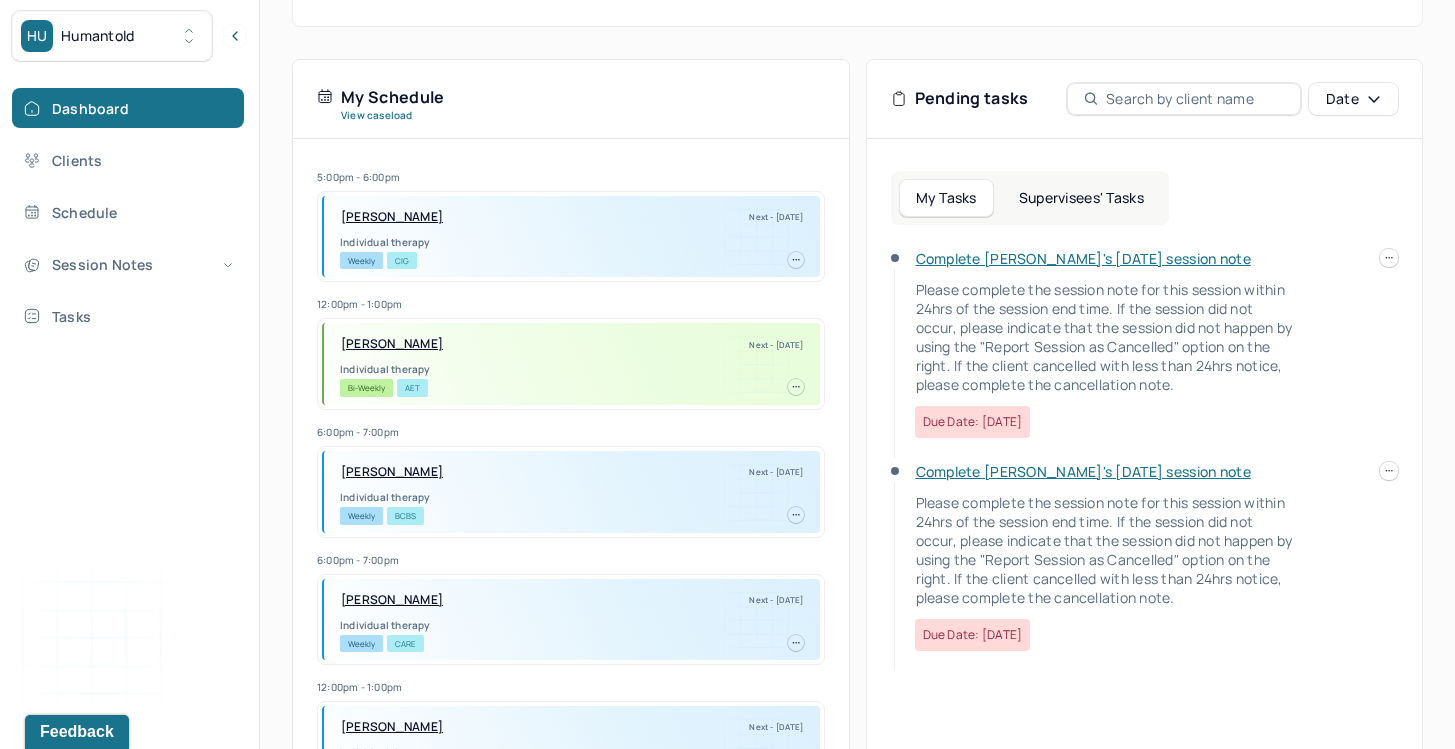 scroll, scrollTop: 439, scrollLeft: 0, axis: vertical 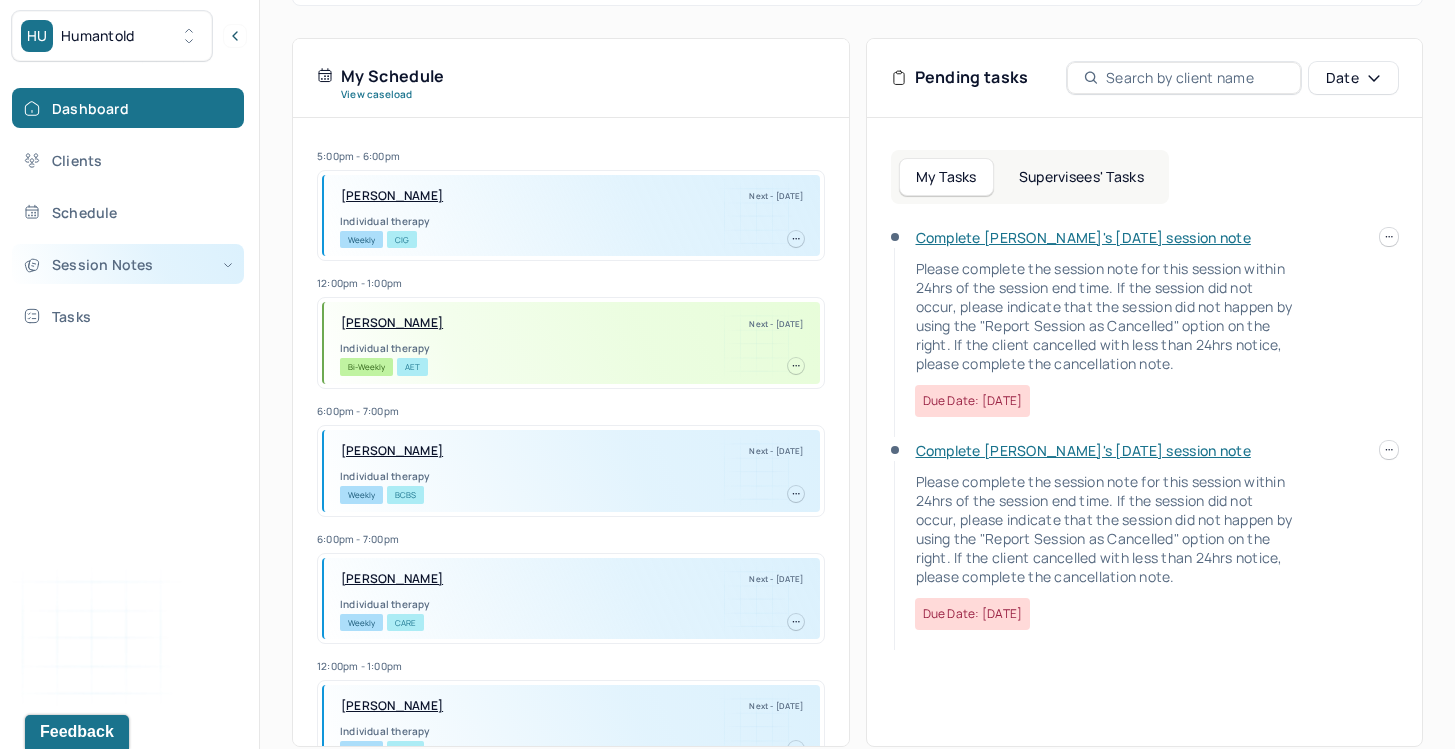 click on "Session Notes" at bounding box center (128, 264) 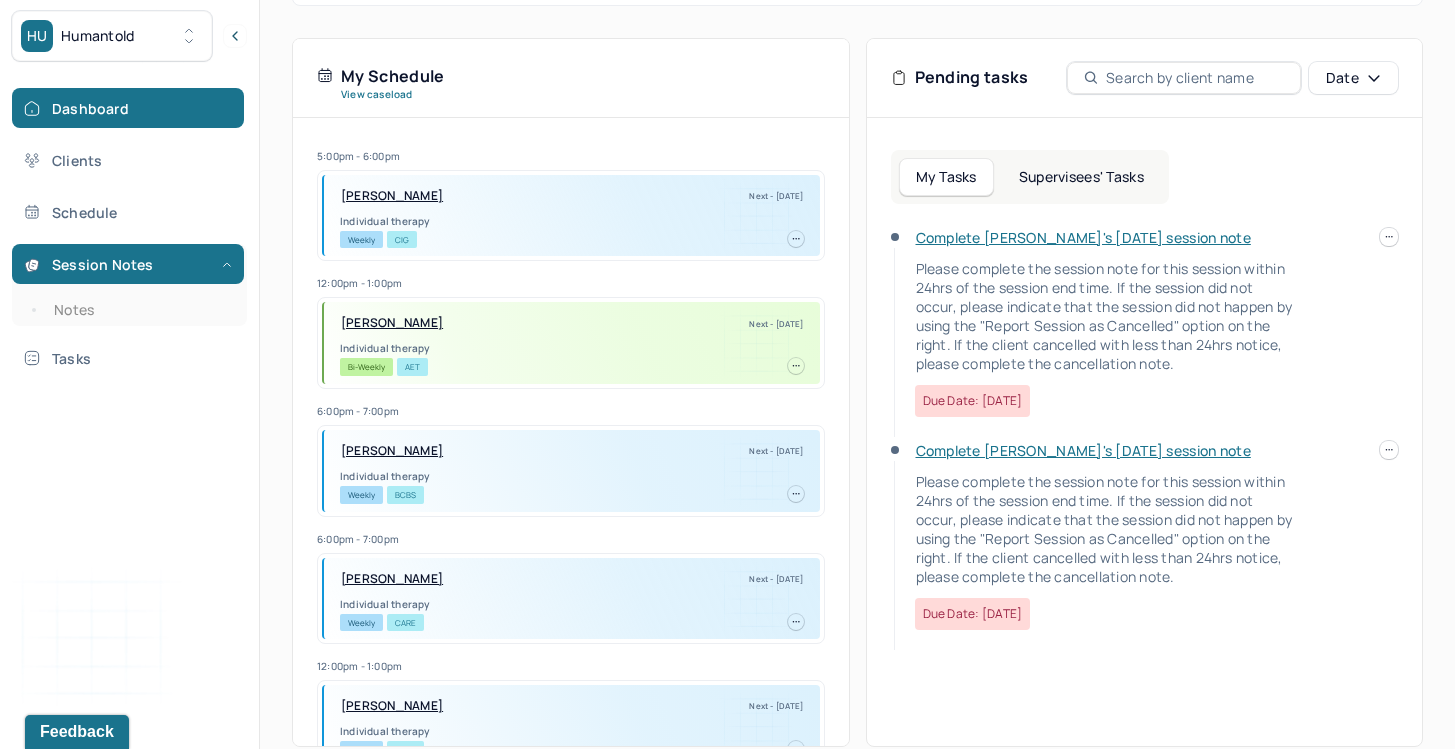 click on "Dashboard Clients Schedule Session Notes Notes Tasks" at bounding box center (129, 233) 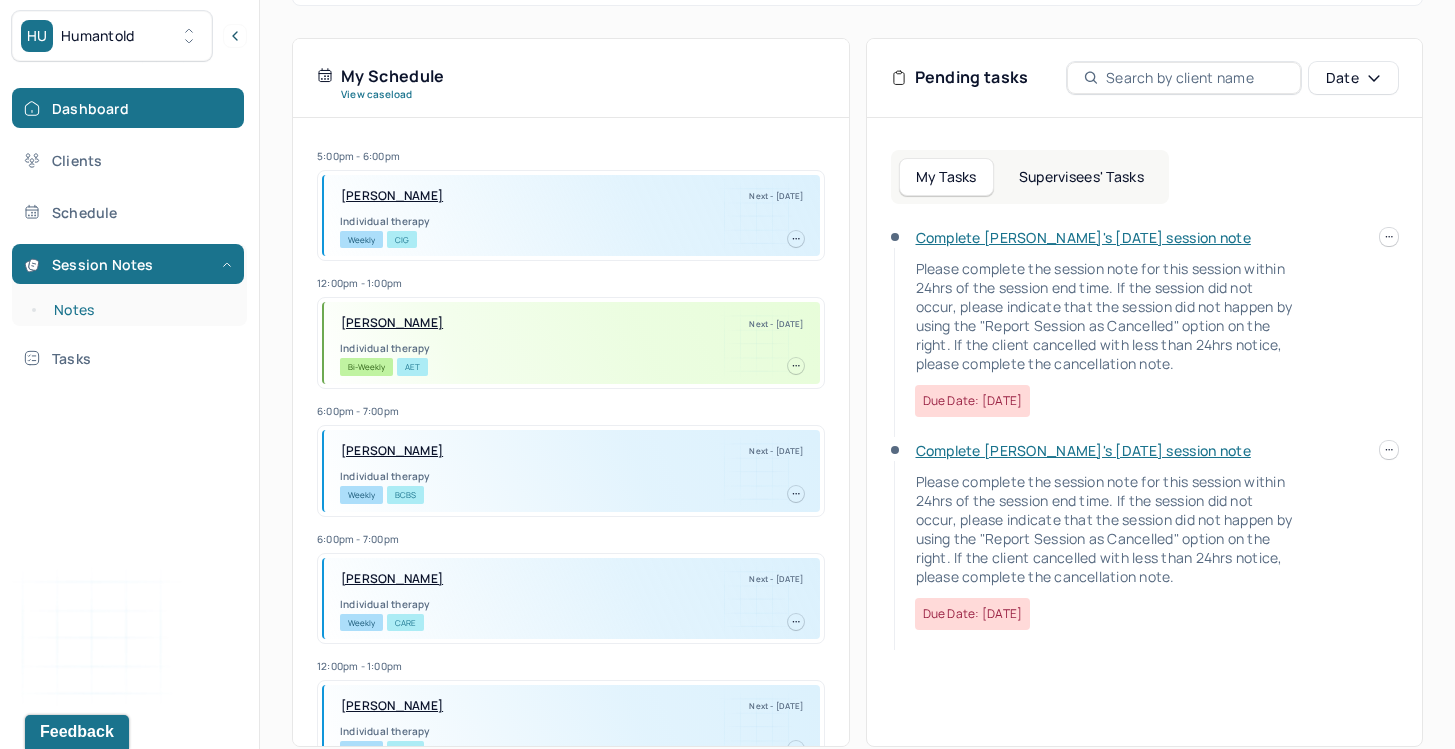 click on "Notes" at bounding box center [139, 310] 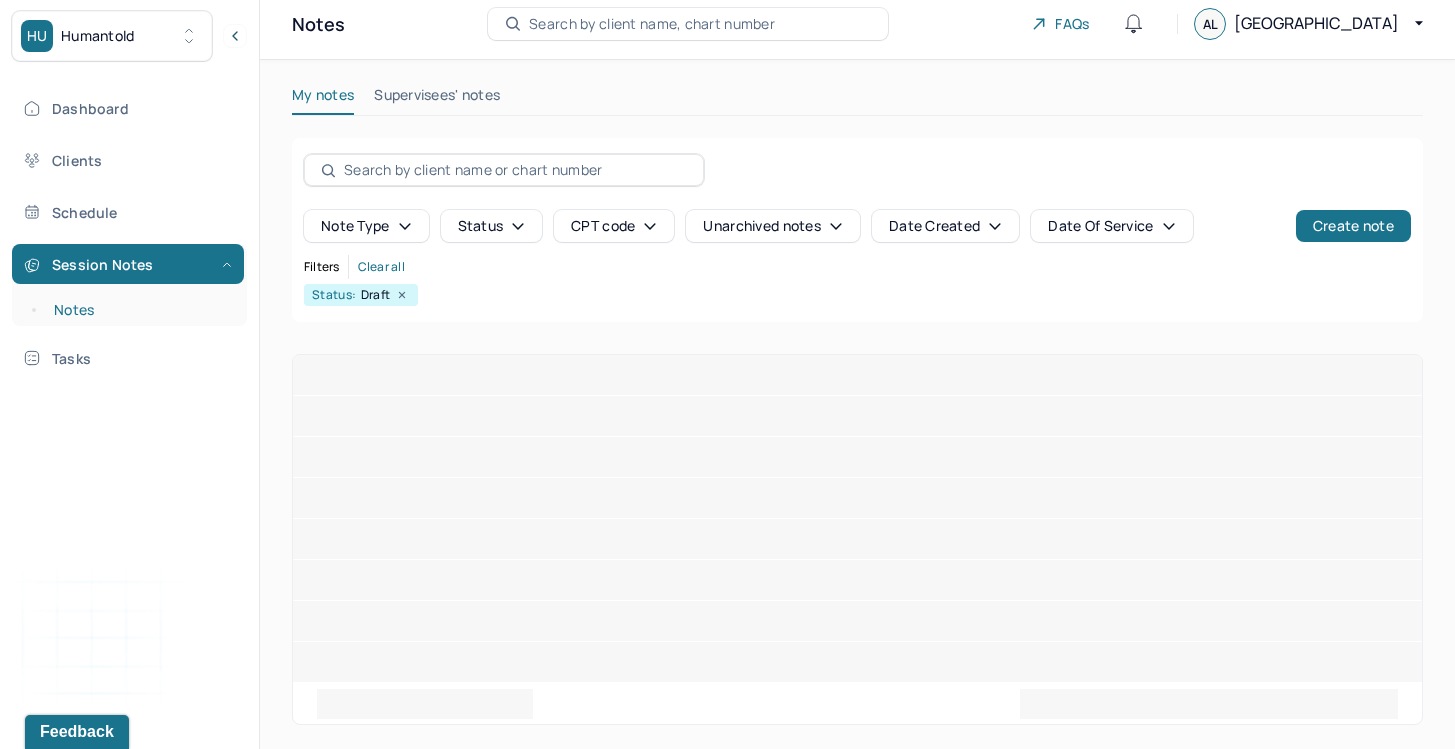 scroll, scrollTop: 0, scrollLeft: 0, axis: both 